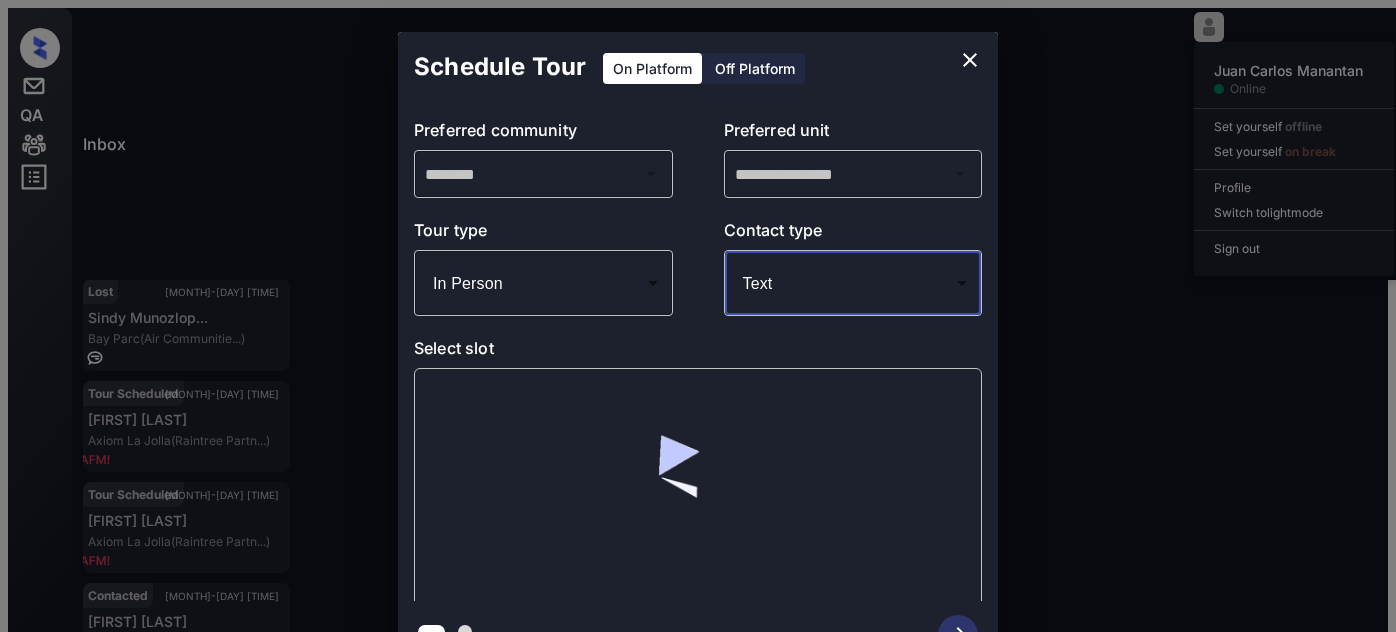 scroll, scrollTop: 0, scrollLeft: 0, axis: both 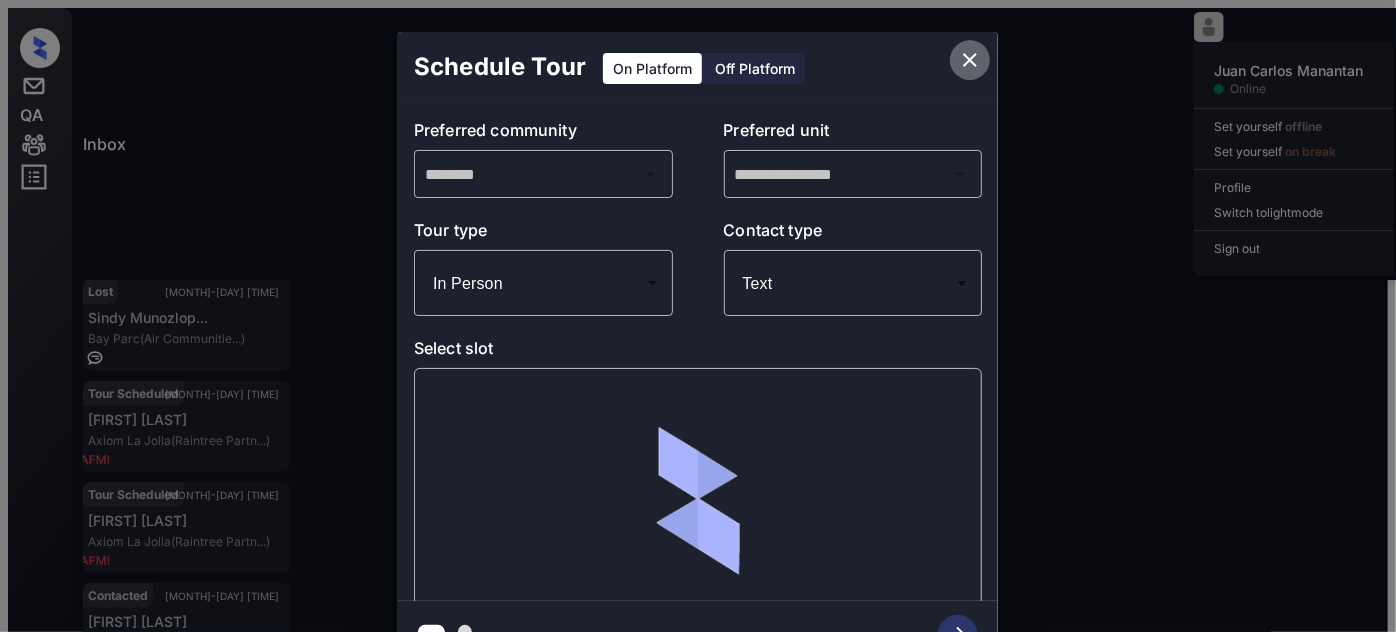 click at bounding box center (970, 60) 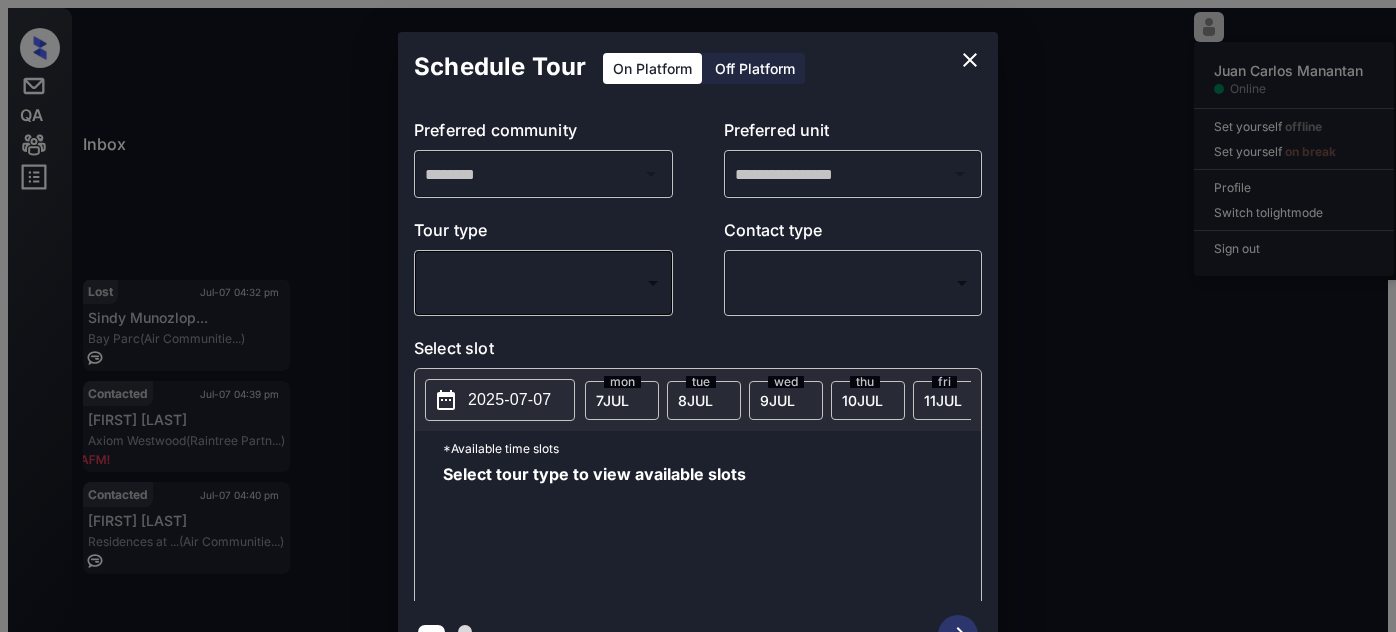 scroll, scrollTop: 0, scrollLeft: 0, axis: both 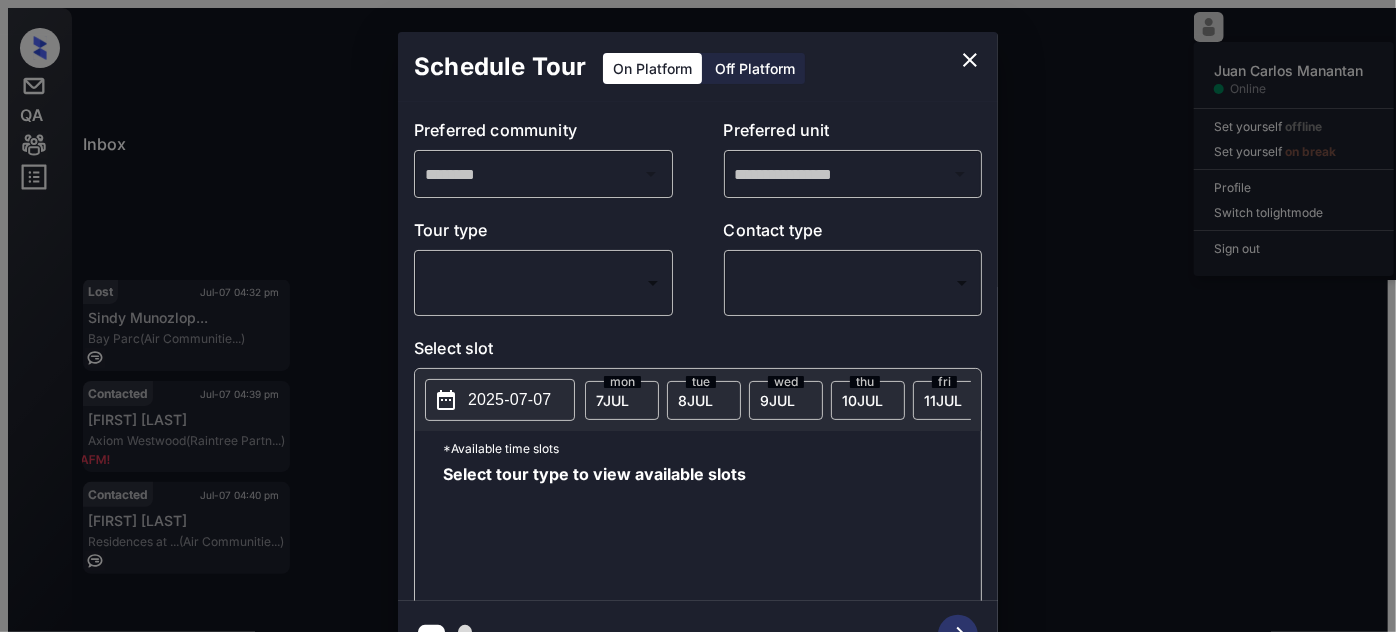 click on "Inbox Juan Carlos Manantan Online Set yourself   offline Set yourself   on break Profile Switch to  light  mode Sign out Contacted Jul-07 04:30 pm   Leslene Clarke Foxchase  (Air Communitie...) Lost Jul-07 04:31 pm   Phone Lead Traditions at ...  (RR Living) Lost Jul-07 04:32 pm   Sindy Munozlop... Bay Parc  (Air Communitie...) Contacted Jul-07 04:39 pm   Shane Common Axiom Westwood  (Raintree Partn...) Contacted Jul-07 04:40 pm   Comfort Vandi Residences at ...  (Air Communitie...) Contacted Lost Lead Sentiment: Angry Upon sliding the acknowledgement:  Lead will move to lost stage. * ​ SMS and call option will be set to opt out. AFM will be turned off for the lead. Kelsey New Message Kelsey Notes Note: <a href="https://conversation.getzuma.com/686c49e30ec671b8e1aa81ae">https://conversation.getzuma.com/686c49e30ec671b8e1aa81ae</a> - Paste this link into your browser to view Kelsey’s conversation with the prospect Jul 07, 2025 03:27 pm  Sync'd w  entrata K New Message Agent Jul 07, 2025 03:27 pm A Zuma Z K" at bounding box center [698, 324] 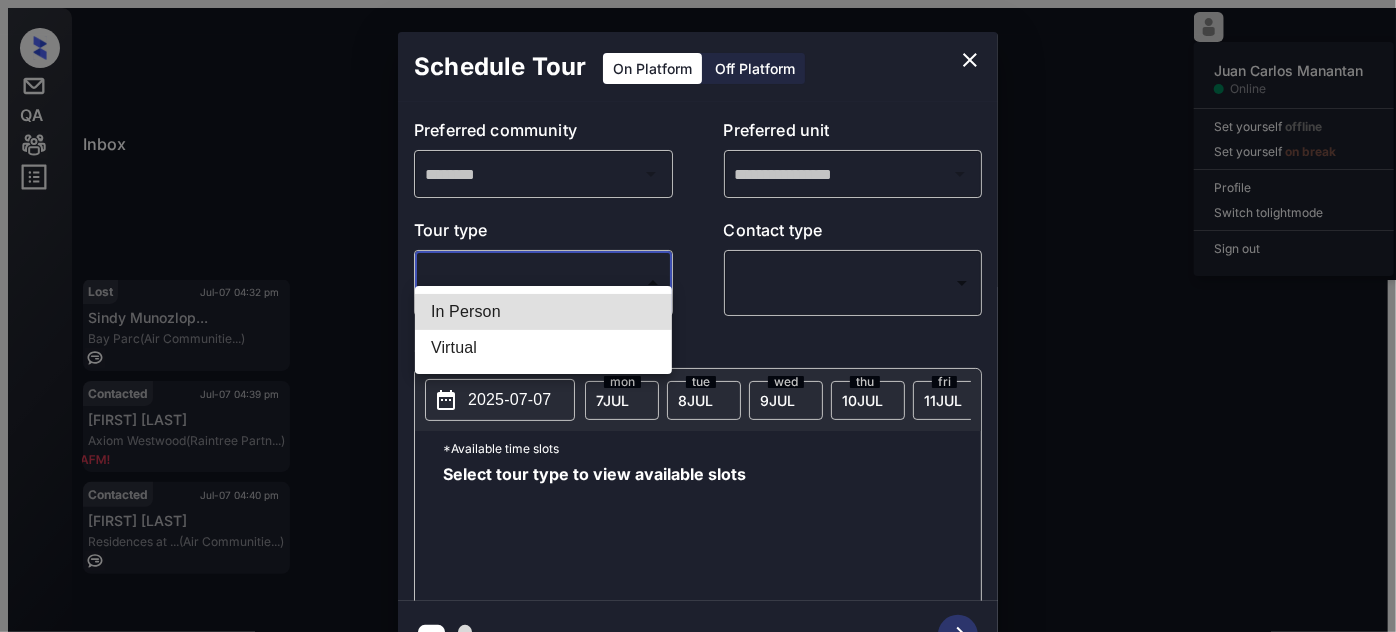 click on "In Person" at bounding box center [543, 312] 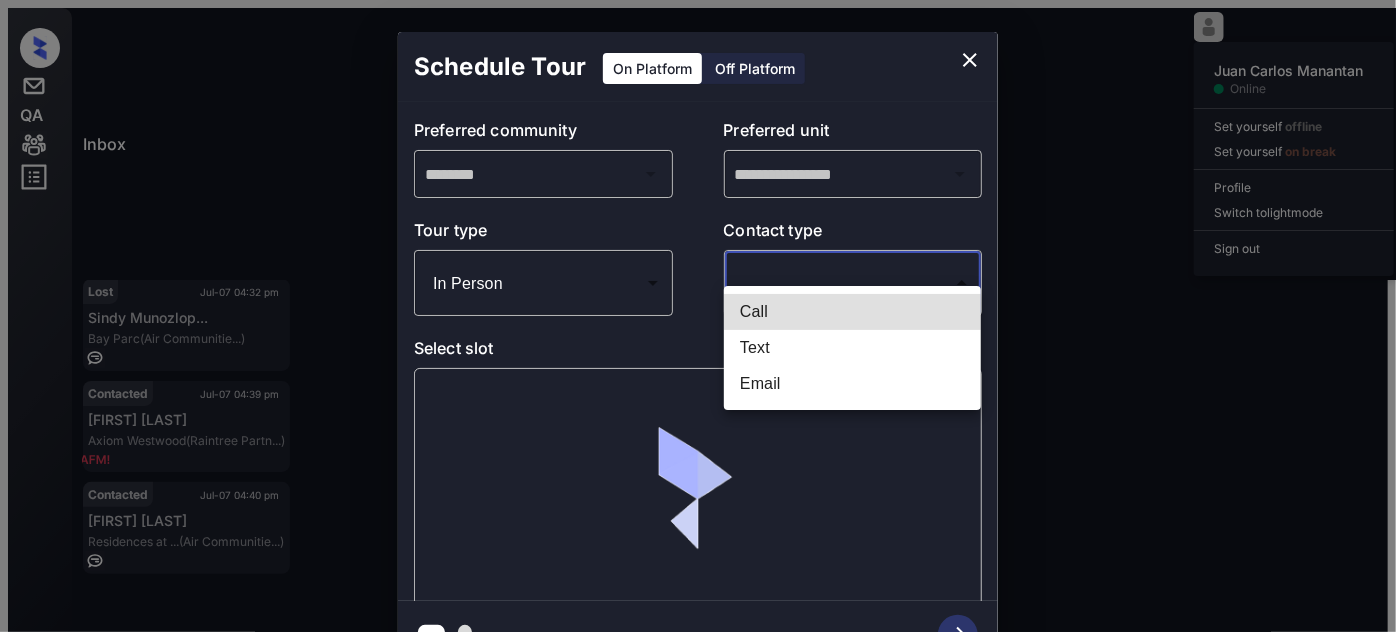 click on "Inbox Juan Carlos Manantan Online Set yourself   offline Set yourself   on break Profile Switch to  light  mode Sign out Contacted Jul-07 04:30 pm   Leslene Clarke Foxchase  (Air Communitie...) Lost Jul-07 04:31 pm   Phone Lead Traditions at ...  (RR Living) Lost Jul-07 04:32 pm   Sindy Munozlop... Bay Parc  (Air Communitie...) Contacted Jul-07 04:39 pm   Shane Common Axiom Westwood  (Raintree Partn...) Contacted Jul-07 04:40 pm   Comfort Vandi Residences at ...  (Air Communitie...) Contacted Lost Lead Sentiment: Angry Upon sliding the acknowledgement:  Lead will move to lost stage. * ​ SMS and call option will be set to opt out. AFM will be turned off for the lead. Kelsey New Message Kelsey Notes Note: <a href="https://conversation.getzuma.com/686c49e30ec671b8e1aa81ae">https://conversation.getzuma.com/686c49e30ec671b8e1aa81ae</a> - Paste this link into your browser to view Kelsey’s conversation with the prospect Jul 07, 2025 03:27 pm  Sync'd w  entrata K New Message Agent Jul 07, 2025 03:27 pm A Zuma Z K" at bounding box center [698, 324] 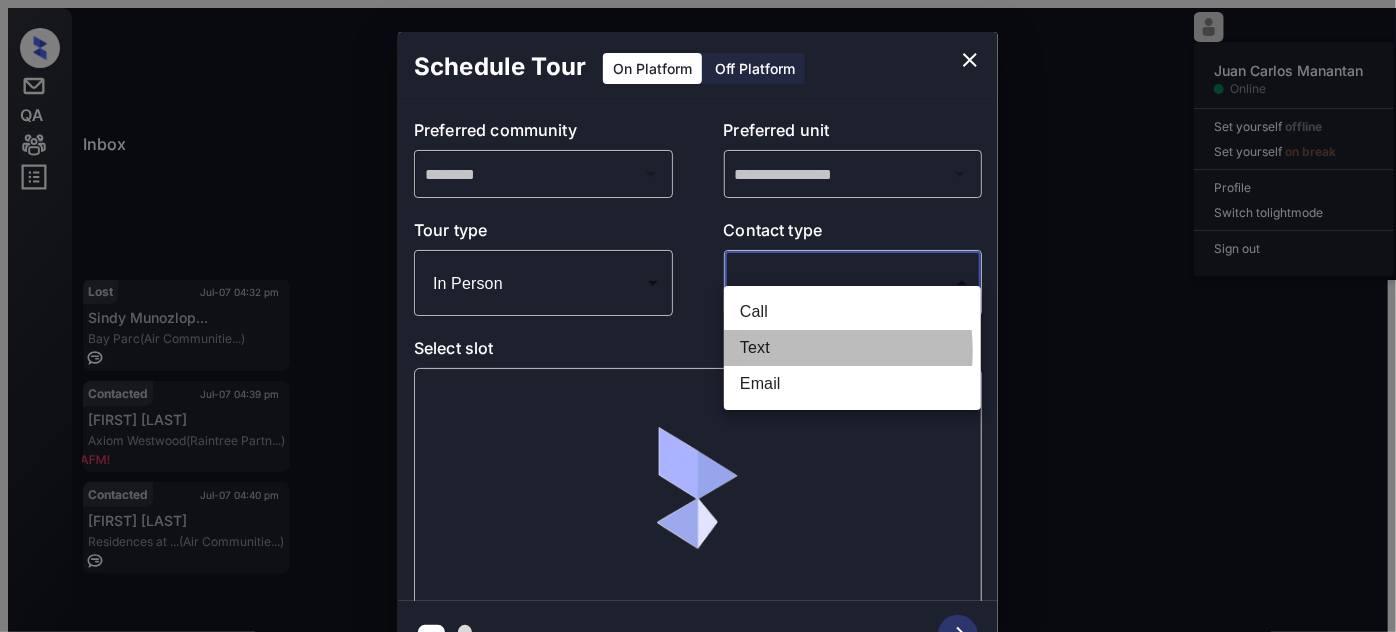 click on "Text" at bounding box center (852, 348) 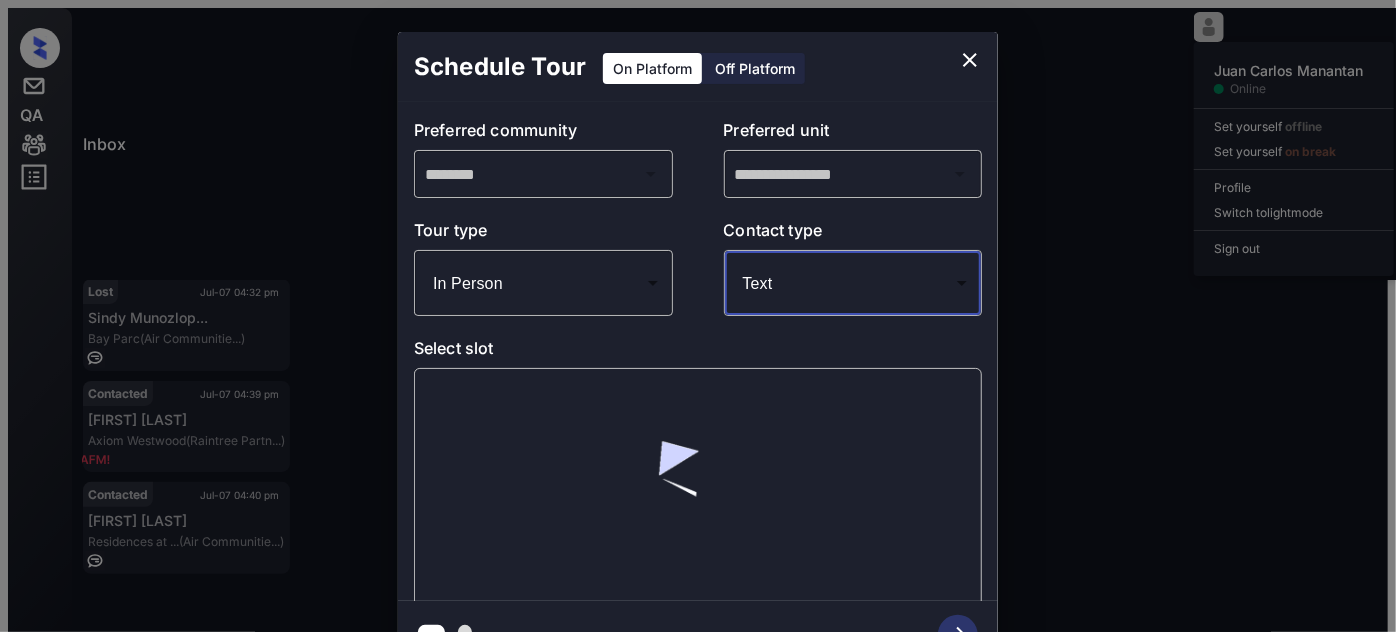click at bounding box center [970, 60] 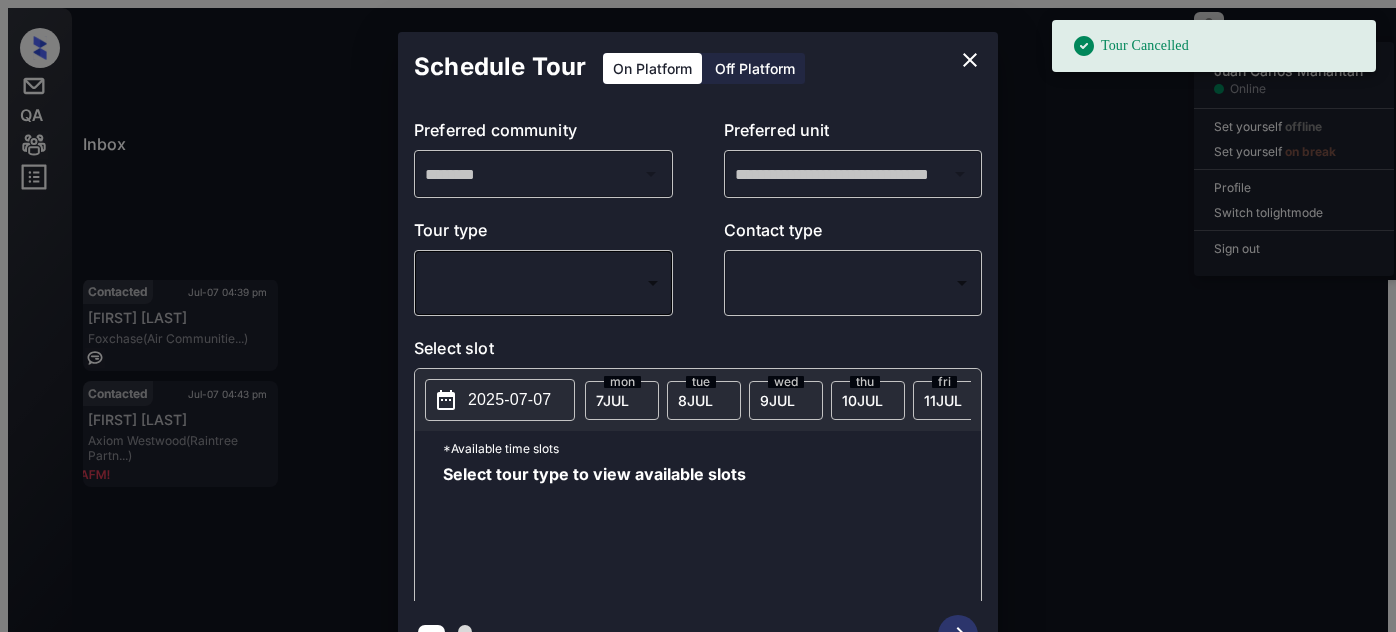 scroll, scrollTop: 0, scrollLeft: 0, axis: both 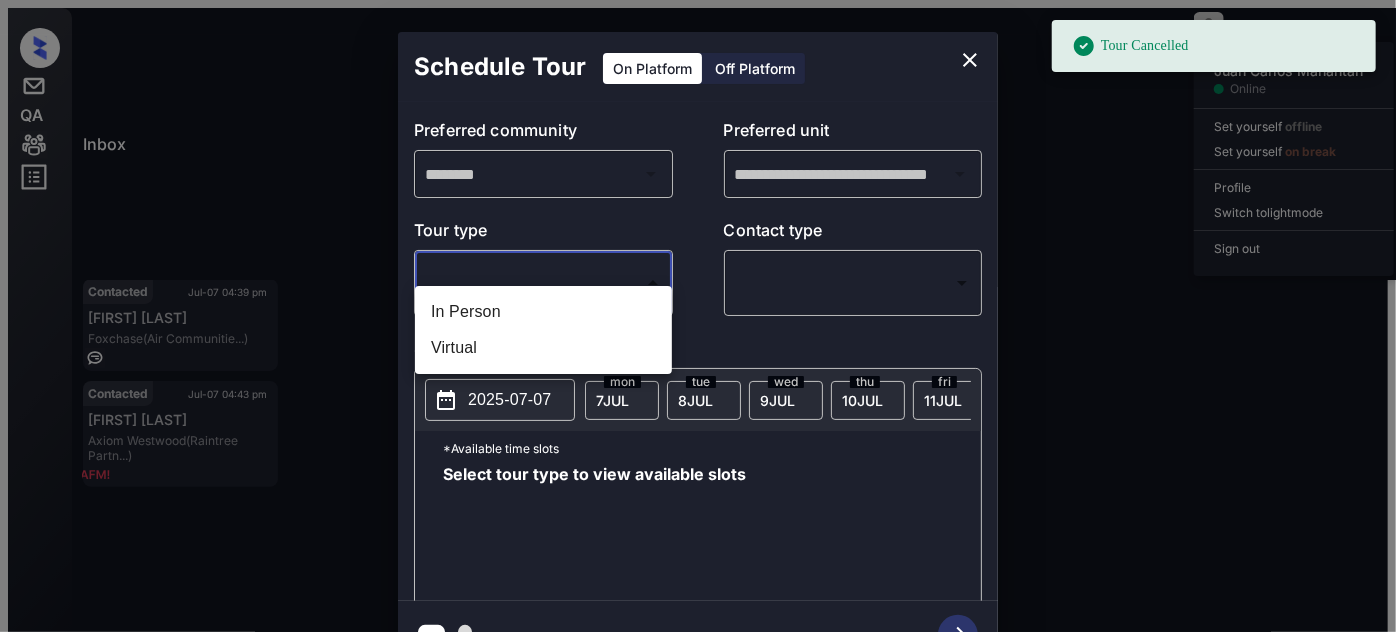 click on "Tour Cancelled Inbox [FIRST] [LAST] Online Set yourself   offline Set yourself   on break Profile Switch to  light  mode Sign out Lost Jul-07 04:31 pm   Phone Lead Traditions at ...  (RR Living) Lost Jul-07 04:32 pm   Sindy Munozlop... Bay Parc  (Air Communitie...) Contacted Jul-07 04:39 pm   Leslene Clarke Foxchase  (Air Communitie...) Contacted Jul-07 04:43 pm   Shane Common Axiom Westwood  (Raintree Partn...) Lost Lead Sentiment: Angry Upon sliding the acknowledgement:  Lead will move to lost stage. * ​ SMS and call option will be set to opt out. AFM will be turned off for the lead. Kelsey New Message Kelsey Notes Note: Paste this link into your browser to view Kelsey’s conversation with the prospect: https://conversation.getzuma.com/66a7e7d3c5e5c2e7ca52cfe4 Jul 29, 2024 12:04 pm  Sync'd w  entrata K New Message Kelsey Due to the activation of disableLeadTransfer feature flag, Kelsey will no longer transfer ownership of this CRM guest card Jul 29, 2024 12:04 pm K New Message Zuma Z New Message A" at bounding box center [698, 324] 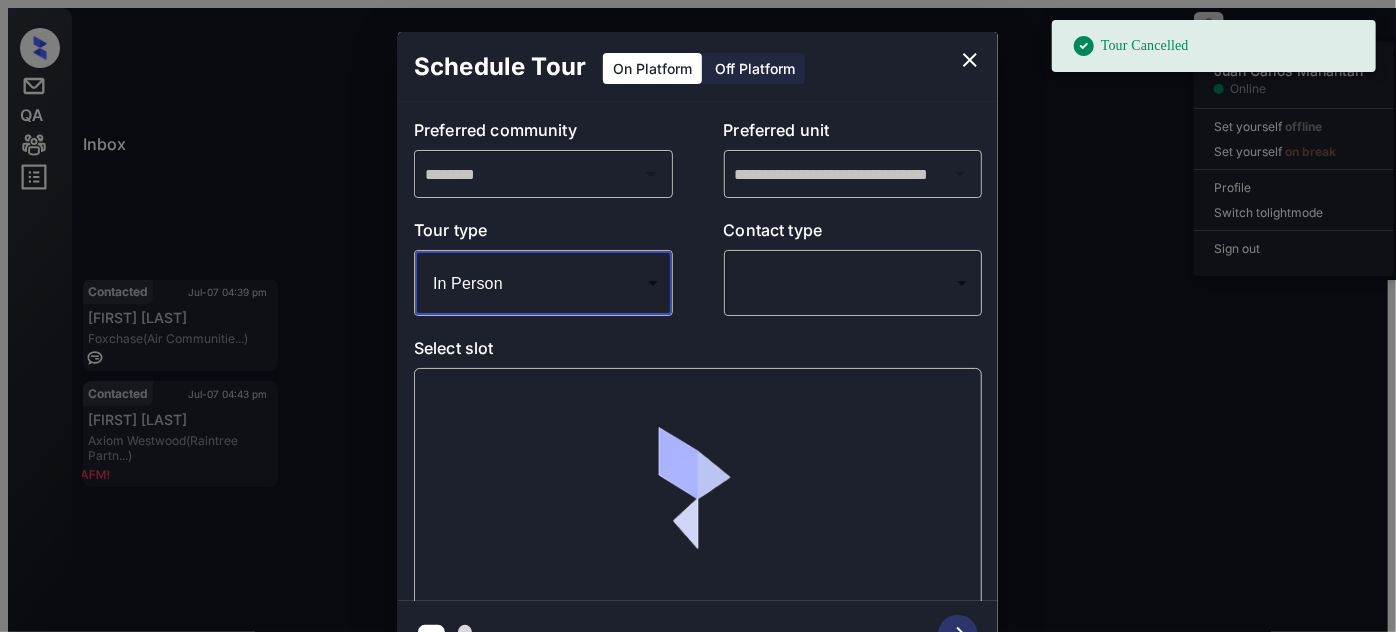 click on "Tour Cancelled Inbox Juan Carlos Manantan Online Set yourself   offline Set yourself   on break Profile Switch to  light  mode Sign out Lost Jul-07 04:31 pm   Phone Lead Traditions at ...  (RR Living) Lost Jul-07 04:32 pm   Sindy Munozlop... Bay Parc  (Air Communitie...) Contacted Jul-07 04:39 pm   Leslene Clarke Foxchase  (Air Communitie...) Contacted Jul-07 04:43 pm   Shane Common Axiom Westwood  (Raintree Partn...) Lost Lead Sentiment: Angry Upon sliding the acknowledgement:  Lead will move to lost stage. * ​ SMS and call option will be set to opt out. AFM will be turned off for the lead. Kelsey New Message Kelsey Notes Note: Paste this link into your browser to view Kelsey’s conversation with the prospect: https://conversation.getzuma.com/66a7e7d3c5e5c2e7ca52cfe4 Jul 29, 2024 12:04 pm  Sync'd w  entrata K New Message Kelsey Due to the activation of disableLeadTransfer feature flag, Kelsey will no longer transfer ownership of this CRM guest card Jul 29, 2024 12:04 pm K New Message Zuma Z New Message A" at bounding box center (698, 324) 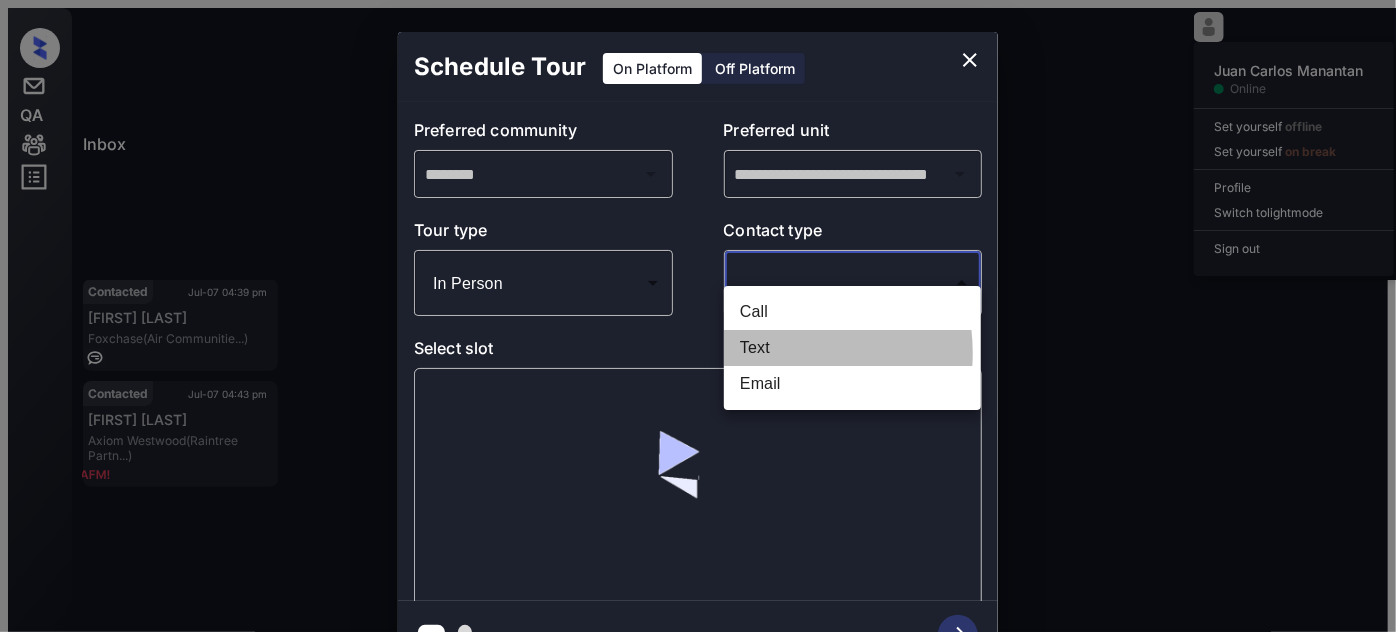click on "Text" at bounding box center [852, 348] 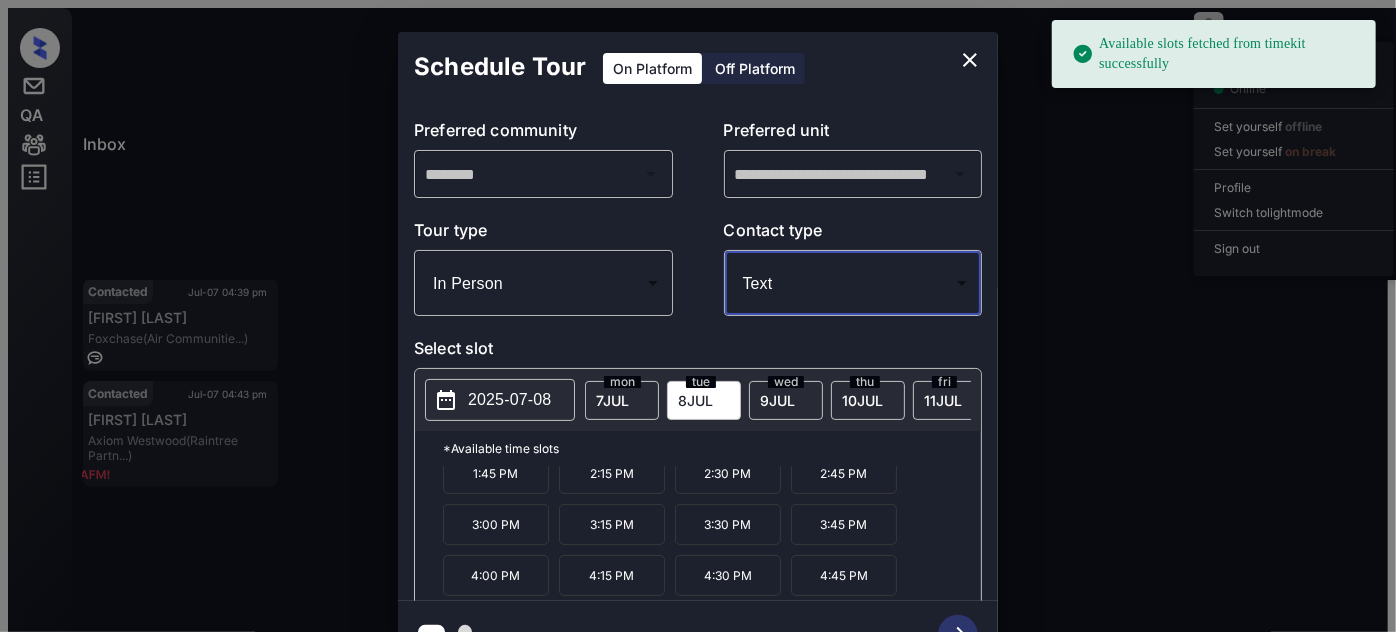 scroll, scrollTop: 183, scrollLeft: 0, axis: vertical 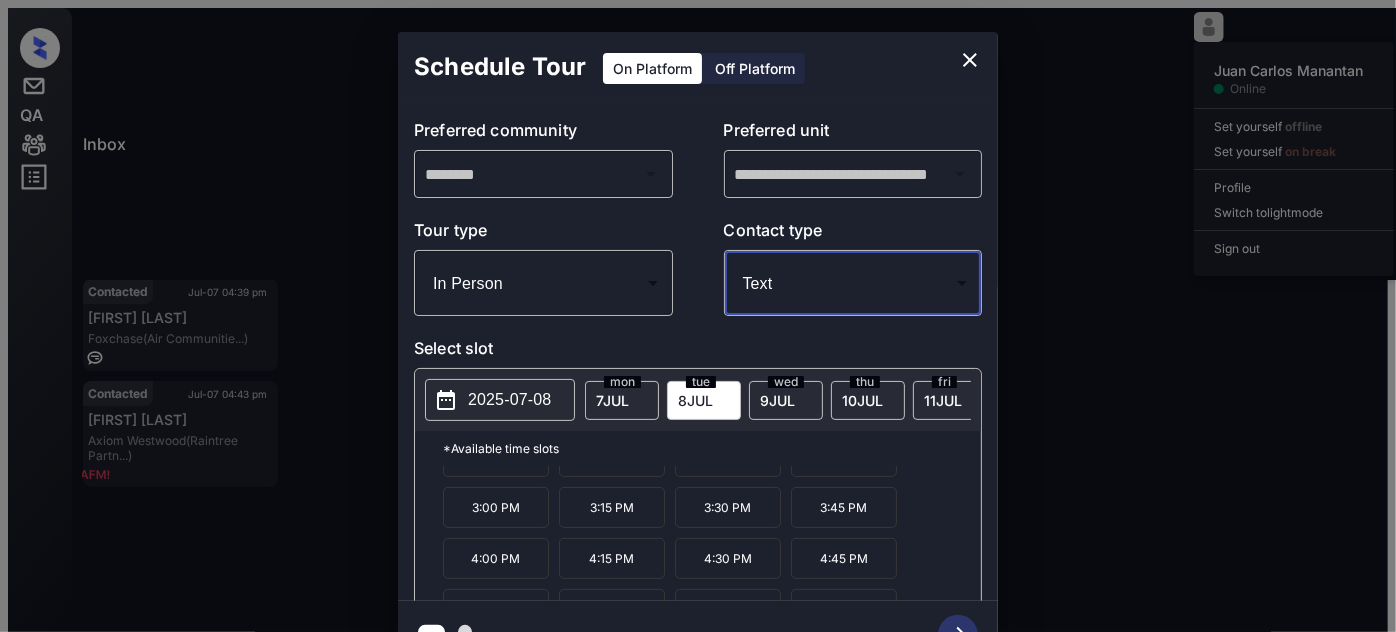 click at bounding box center [970, 60] 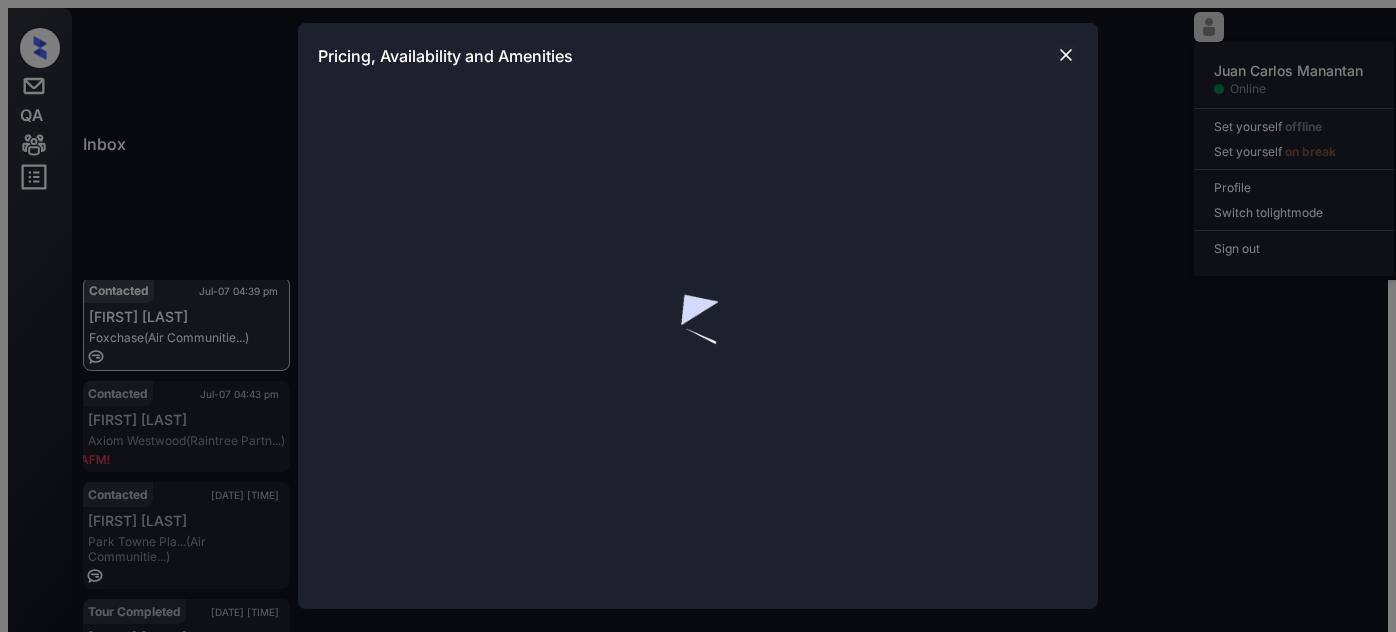 scroll, scrollTop: 0, scrollLeft: 0, axis: both 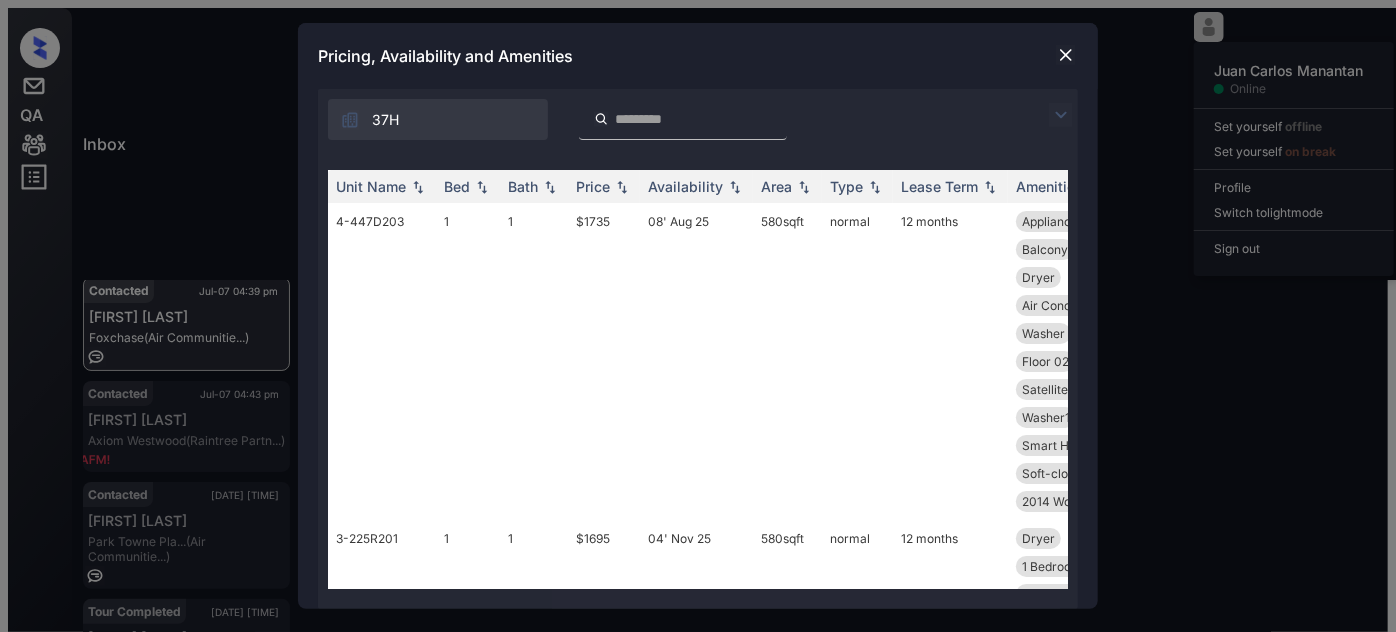 click at bounding box center (1066, 55) 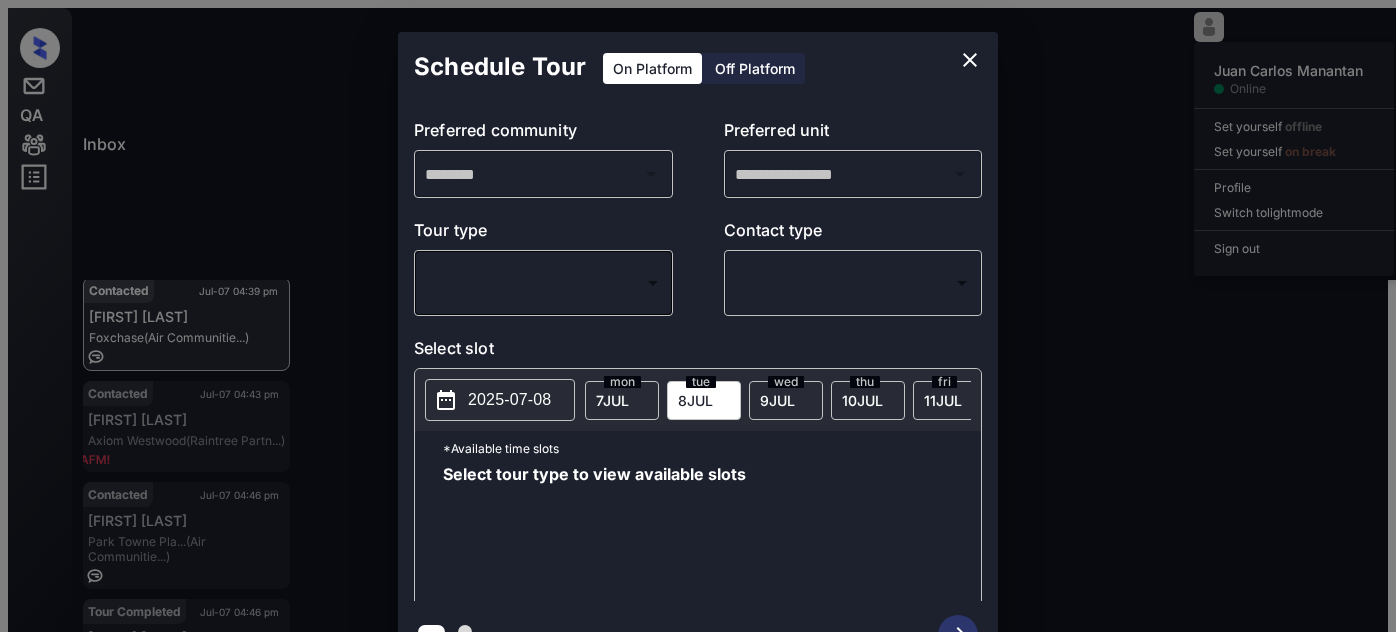 scroll, scrollTop: 0, scrollLeft: 0, axis: both 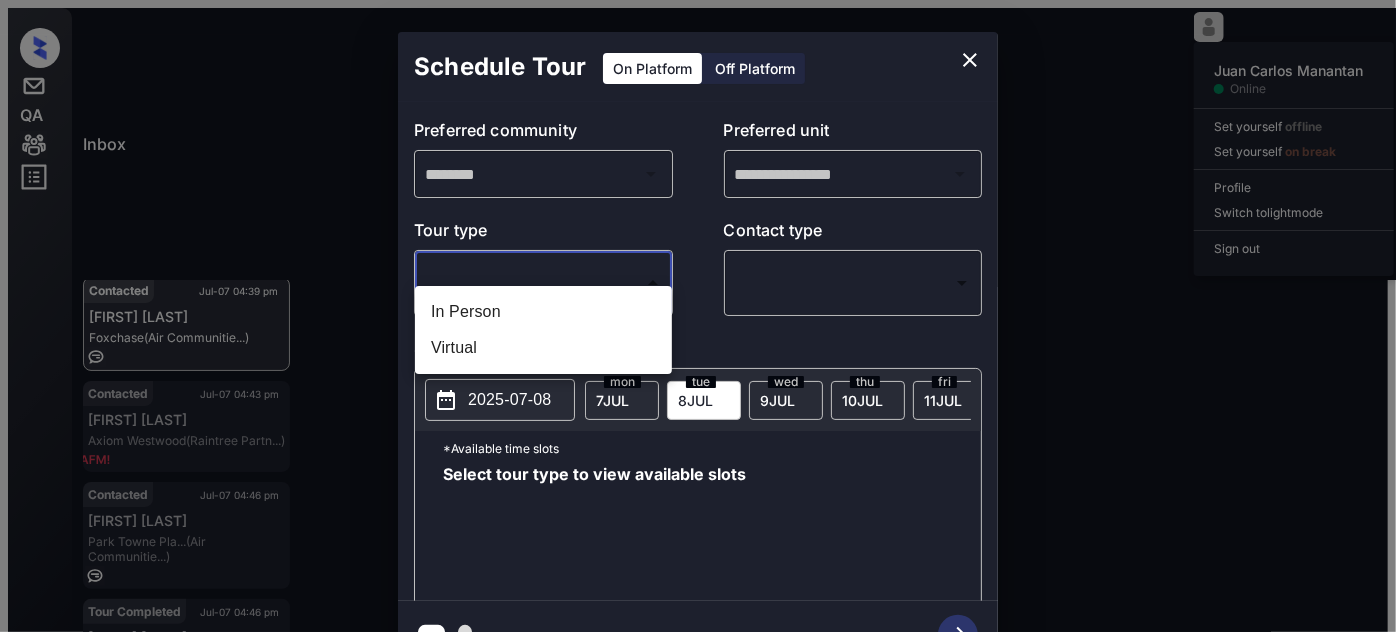 click on "Inbox [FIRST] [LAST] Online Set yourself   offline Set yourself   on break Profile Switch to  light  mode Sign out Lost Jul-07 04:31 pm   Phone Lead Traditions at ...  (RR Living) Lost Jul-07 04:32 pm   [FIRST] [LAST]... Bay Parc  (Air Communitie...) Contacted Jul-07 04:39 pm   [FIRST] [LAST] Foxchase  (Air Communitie...) Contacted Jul-07 04:43 pm   [FIRST] [LAST] Axiom Westwood  (Raintree Partn...) Contacted Jul-07 04:46 pm   [FIRST] [LAST]... Park Towne Pla...  (Air Communitie...) Tour Completed Jul-07 04:46 pm   [FIRST] [LAST] Axiom Tustin  (Raintree Partn...) Contacted Lost Lead Sentiment: Angry Upon sliding the acknowledgement:  Lead will move to lost stage. * ​ SMS and call option will be set to opt out. AFM will be turned off for the lead. [FIRST] [NEW] Kelsey Notes Note:  - Paste this link into your browser to view Kelsey’s conversation with the prospect K A" at bounding box center [698, 324] 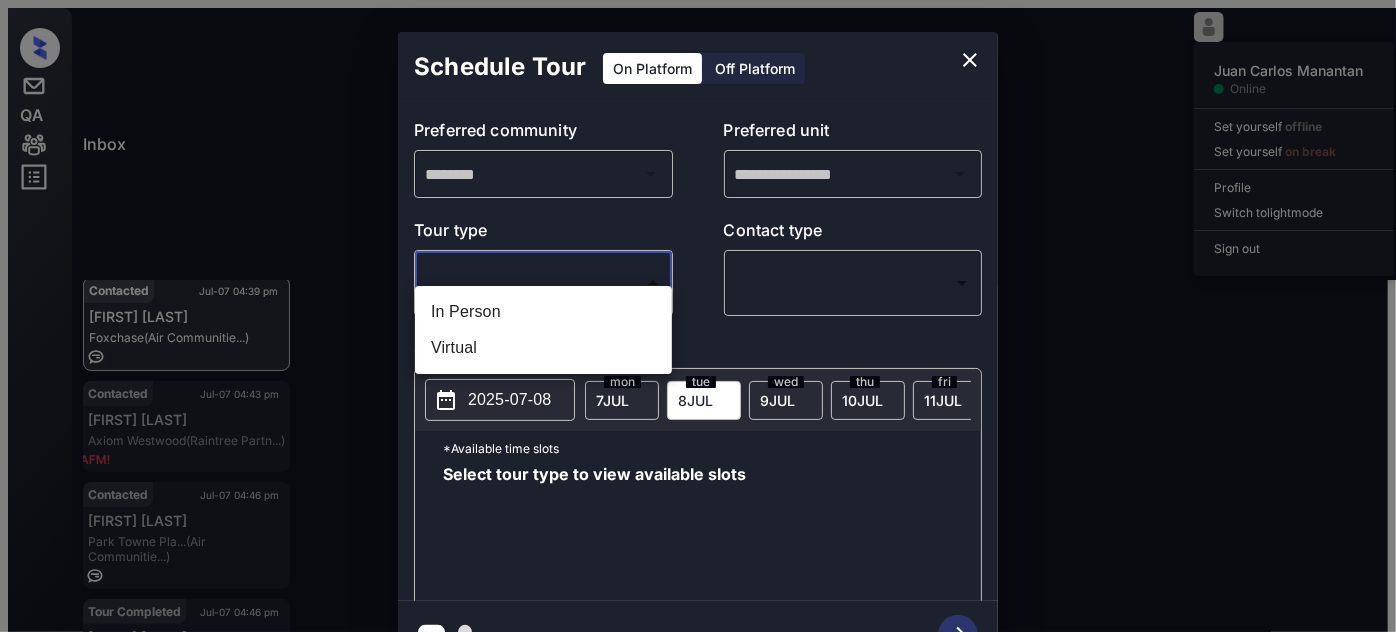 click on "In Person" at bounding box center (543, 312) 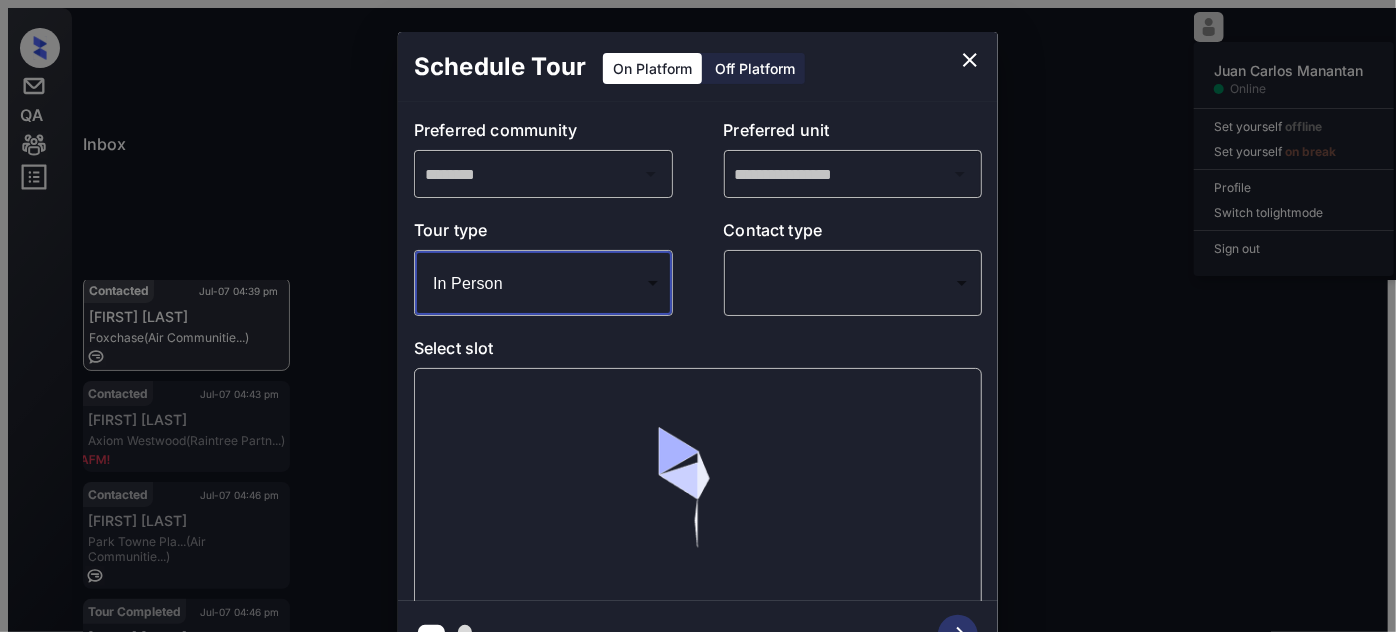 click on "Inbox [FIRST] [LAST] Online Set yourself   offline Set yourself   on break Profile Switch to  light  mode Sign out Lost Jul-07 04:31 pm   Phone Lead Traditions at ...  (RR Living) Lost Jul-07 04:32 pm   [FIRST] [LAST]... Bay Parc  (Air Communitie...) Contacted Jul-07 04:39 pm   [FIRST] [LAST] Foxchase  (Air Communitie...) Contacted Jul-07 04:43 pm   [FIRST] [LAST] Axiom Westwood  (Raintree Partn...) Contacted Jul-07 04:46 pm   [FIRST] [LAST]... Park Towne Pla...  (Air Communitie...) Tour Completed Jul-07 04:46 pm   [FIRST] [LAST] Axiom Tustin  (Raintree Partn...) Contacted Lost Lead Sentiment: Angry Upon sliding the acknowledgement:  Lead will move to lost stage. * ​ SMS and call option will be set to opt out. AFM will be turned off for the lead. [FIRST] [NEW] Kelsey Notes Note:  - Paste this link into your browser to view Kelsey’s conversation with the prospect K A" at bounding box center [698, 324] 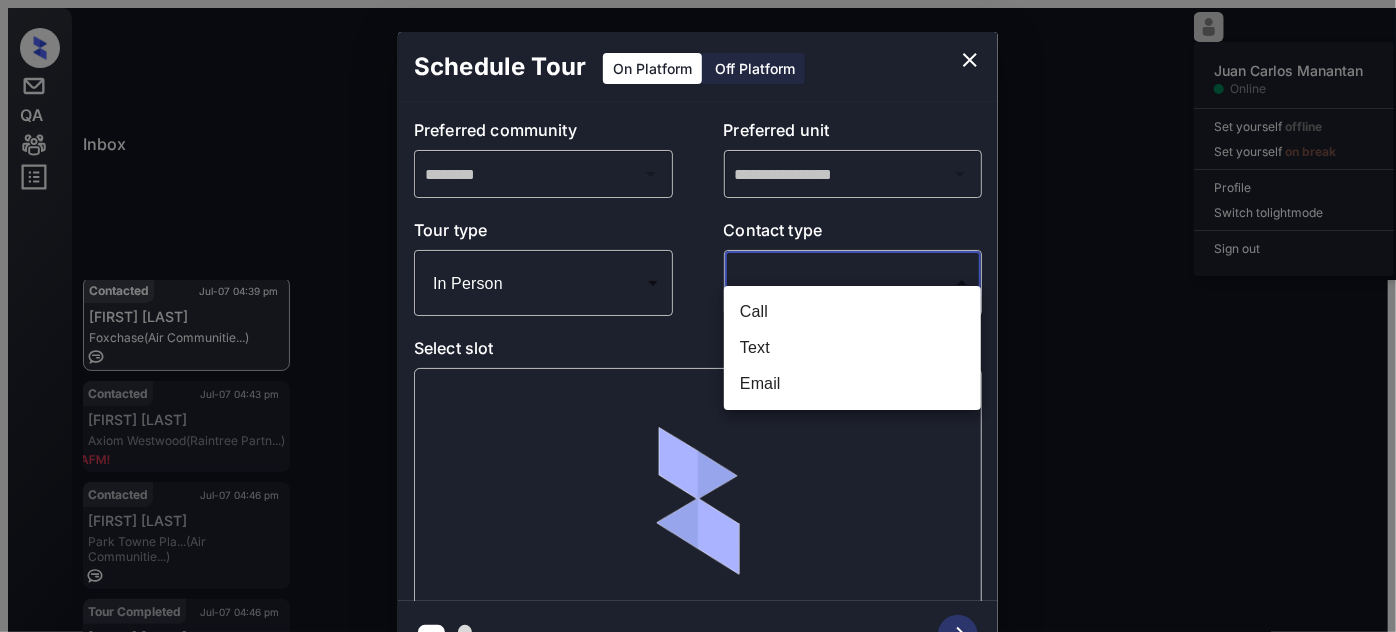 click on "Text" at bounding box center [852, 348] 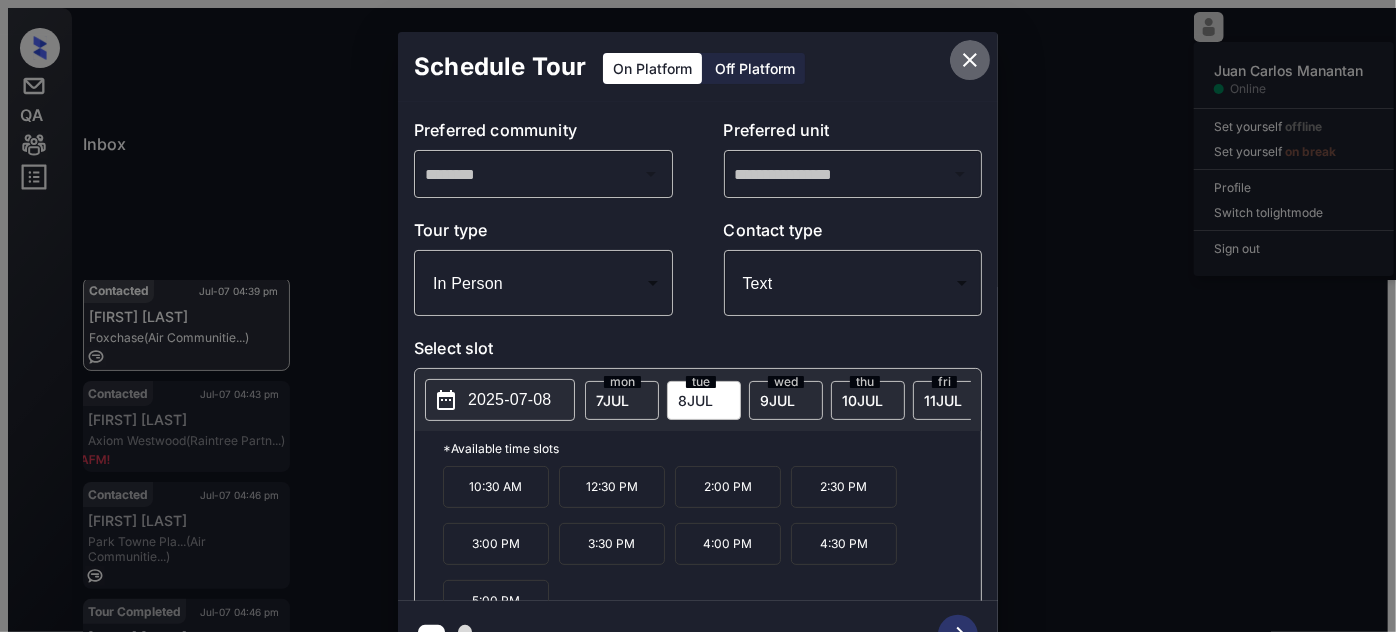 click at bounding box center [970, 60] 